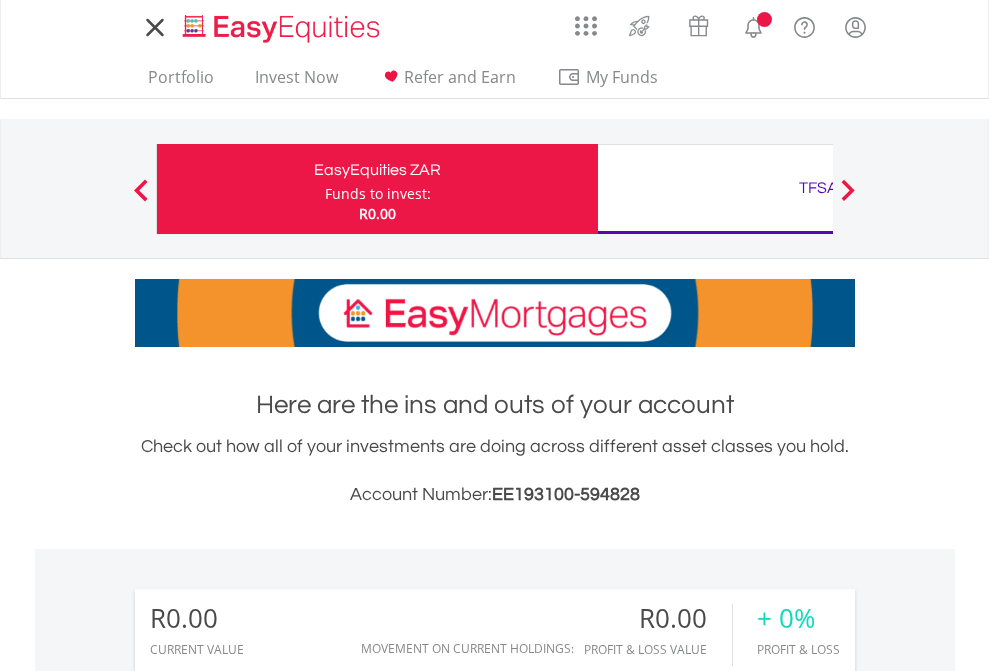scroll, scrollTop: 0, scrollLeft: 0, axis: both 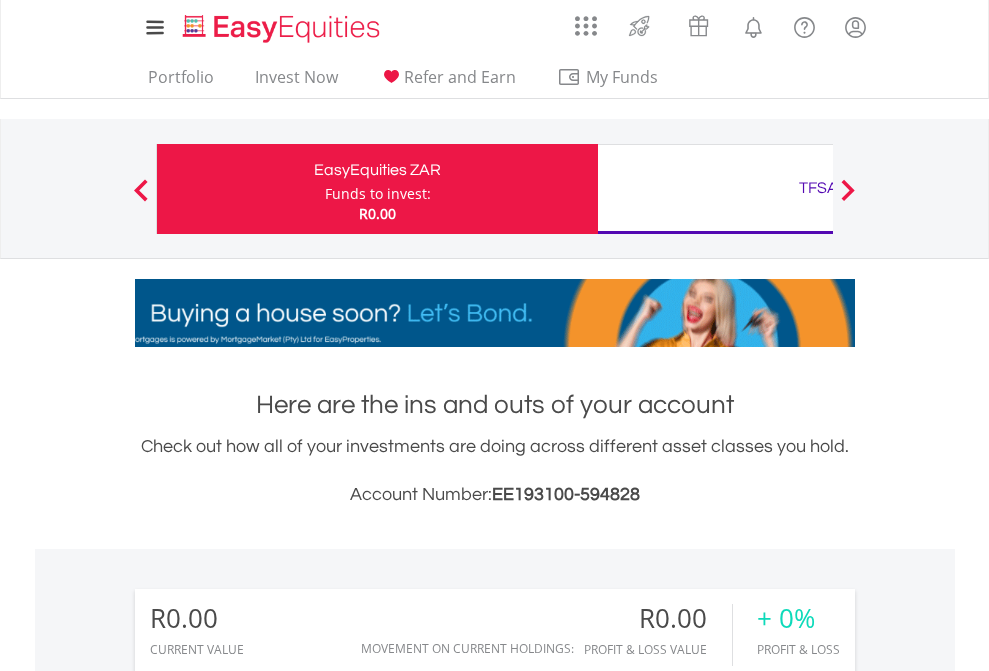 click on "Funds to invest:" at bounding box center (378, 194) 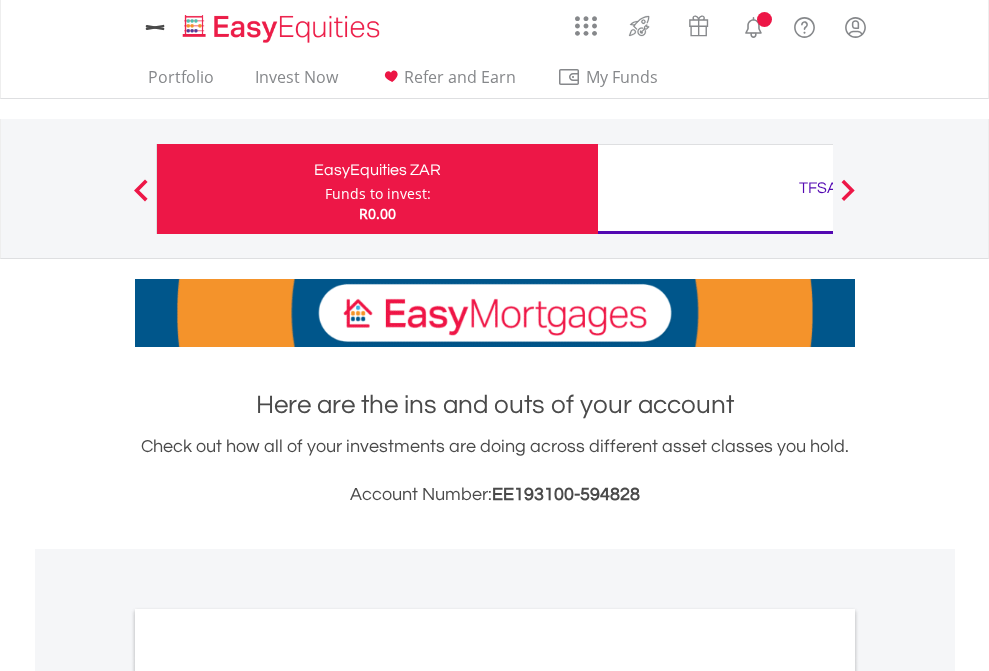 scroll, scrollTop: 0, scrollLeft: 0, axis: both 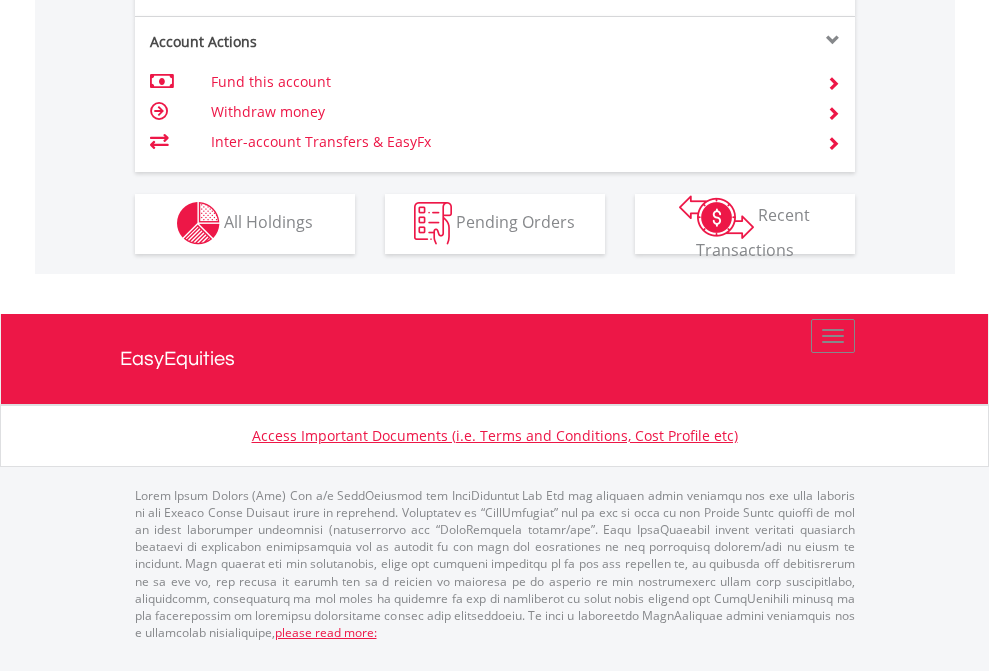 click on "Investment types" at bounding box center [706, -353] 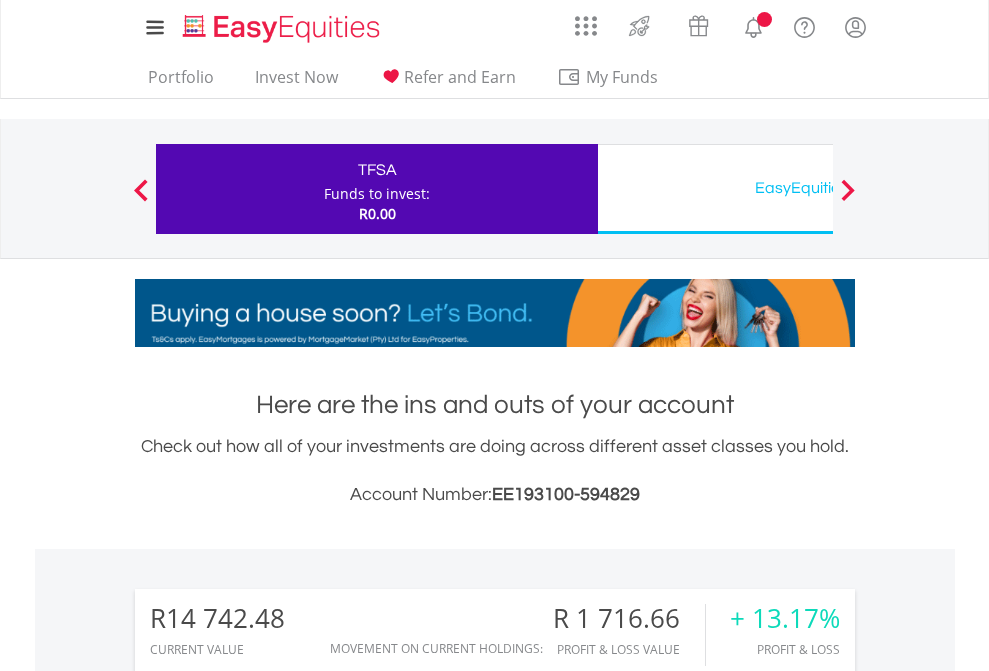 scroll, scrollTop: 0, scrollLeft: 0, axis: both 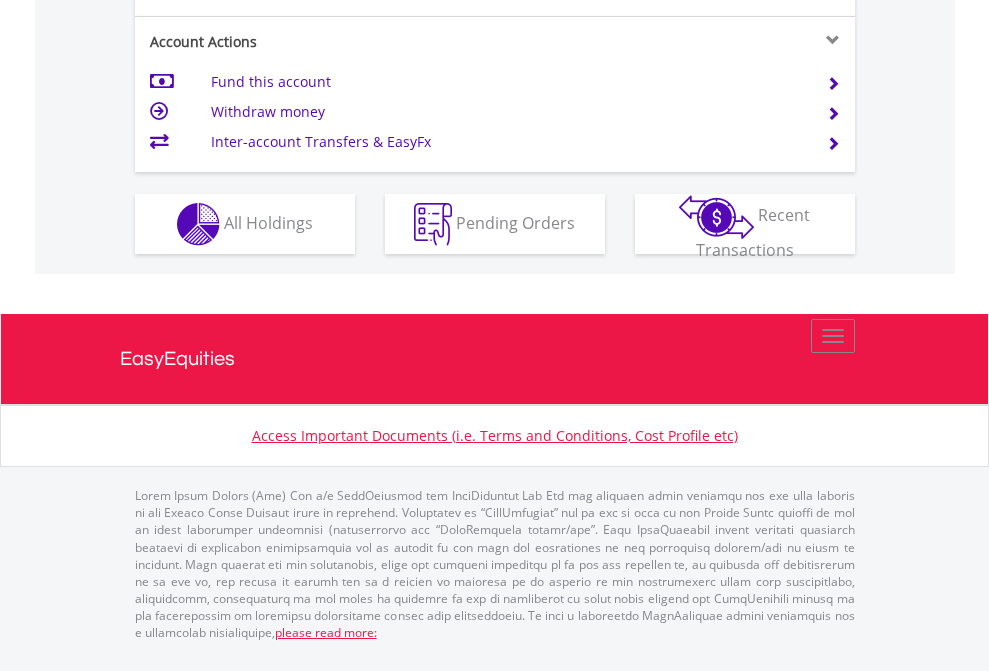click on "Investment types" at bounding box center (706, -337) 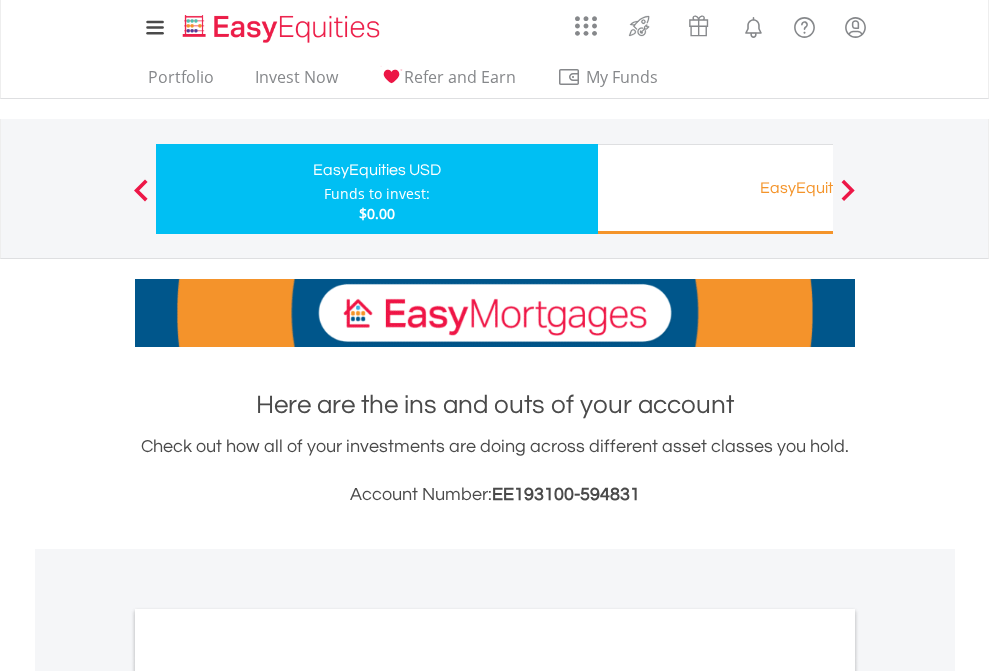scroll, scrollTop: 0, scrollLeft: 0, axis: both 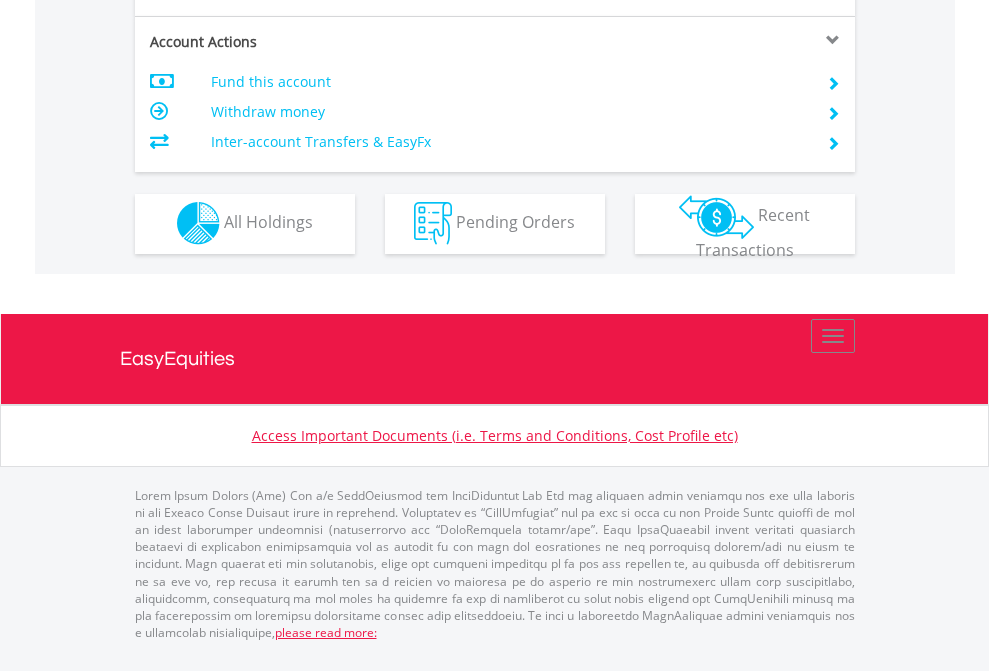 click on "Investment types" at bounding box center (706, -353) 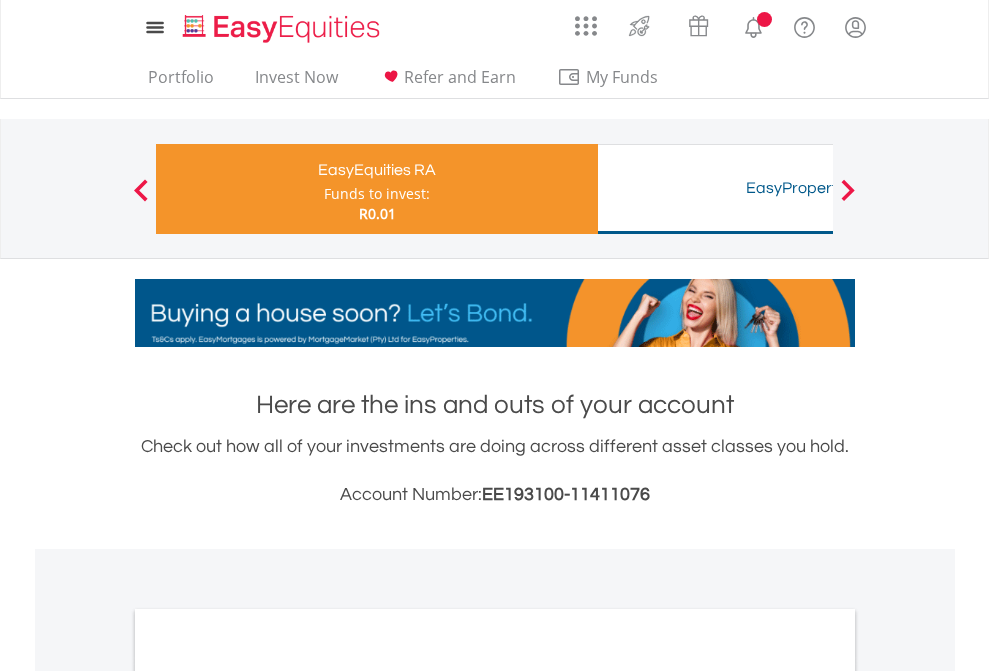 scroll, scrollTop: 0, scrollLeft: 0, axis: both 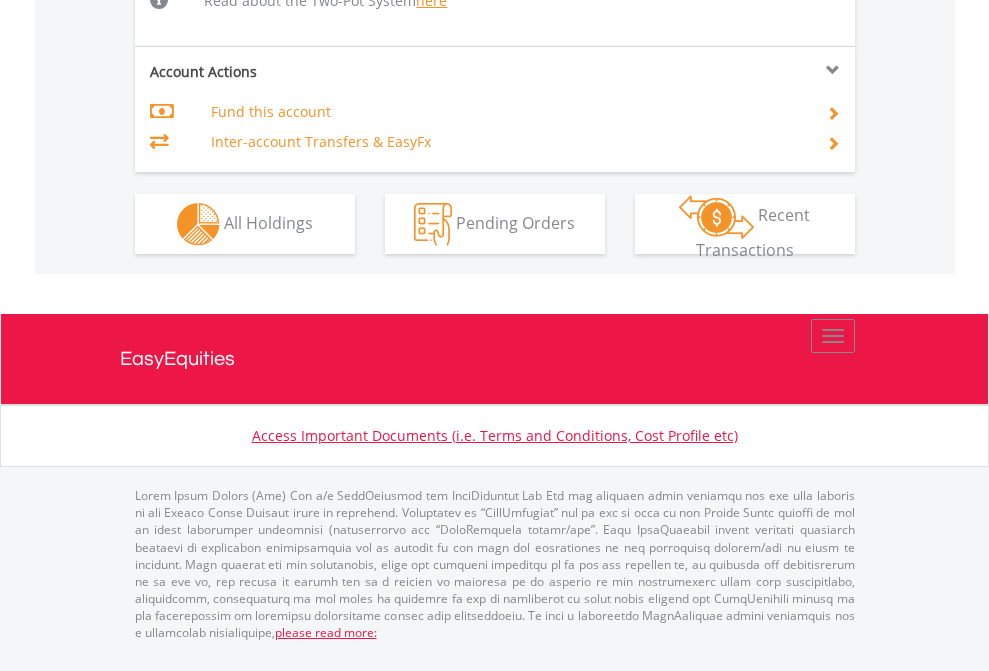 click on "Investment types" at bounding box center [706, -498] 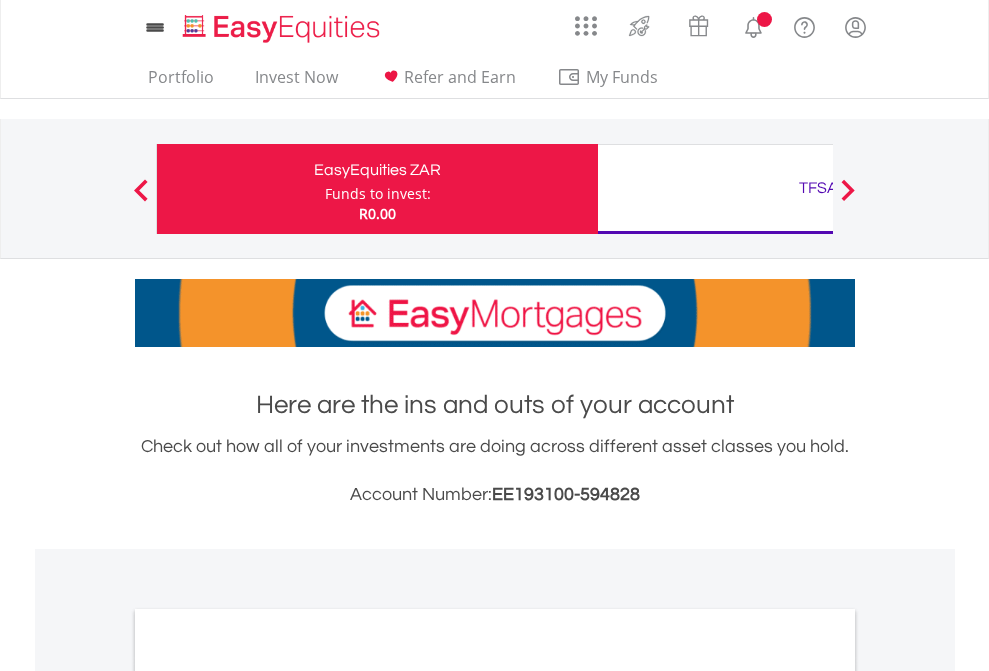 scroll, scrollTop: 1202, scrollLeft: 0, axis: vertical 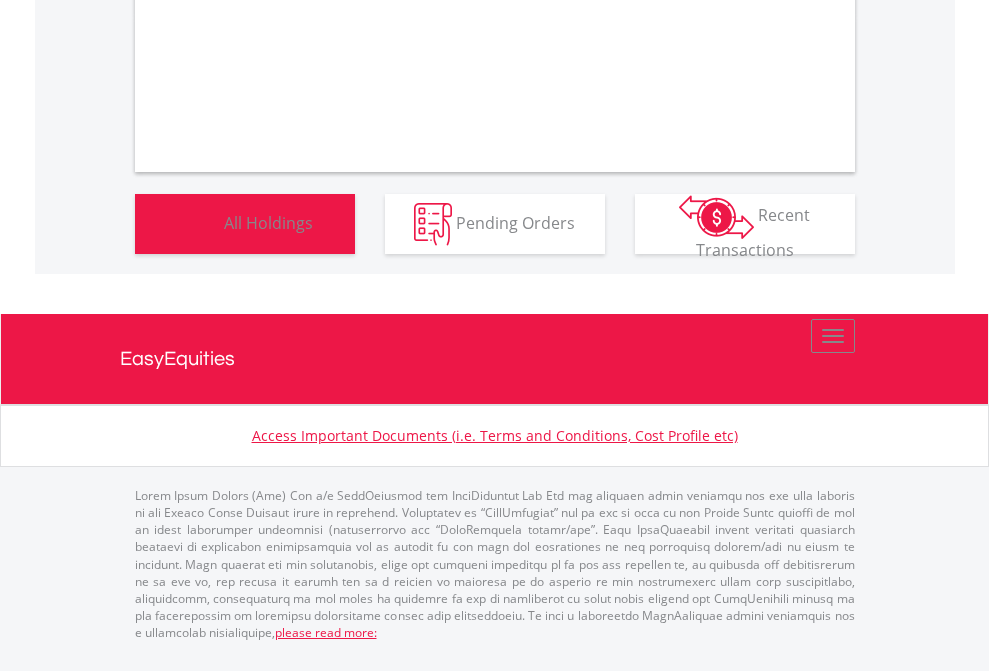 click on "All Holdings" at bounding box center [268, 222] 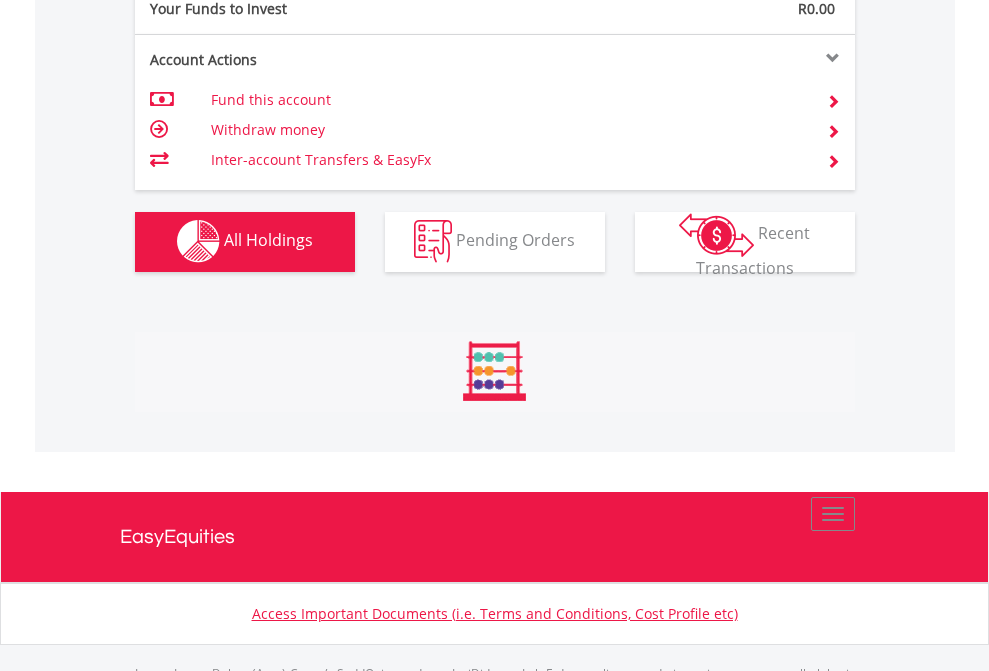 scroll, scrollTop: 999808, scrollLeft: 999687, axis: both 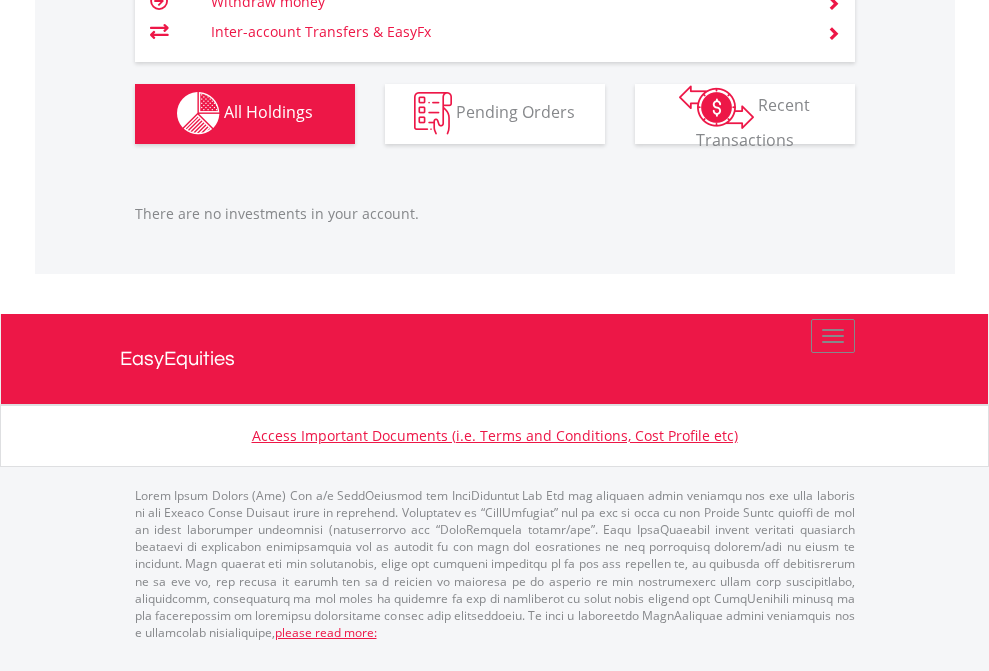 click on "TFSA" at bounding box center (818, -1142) 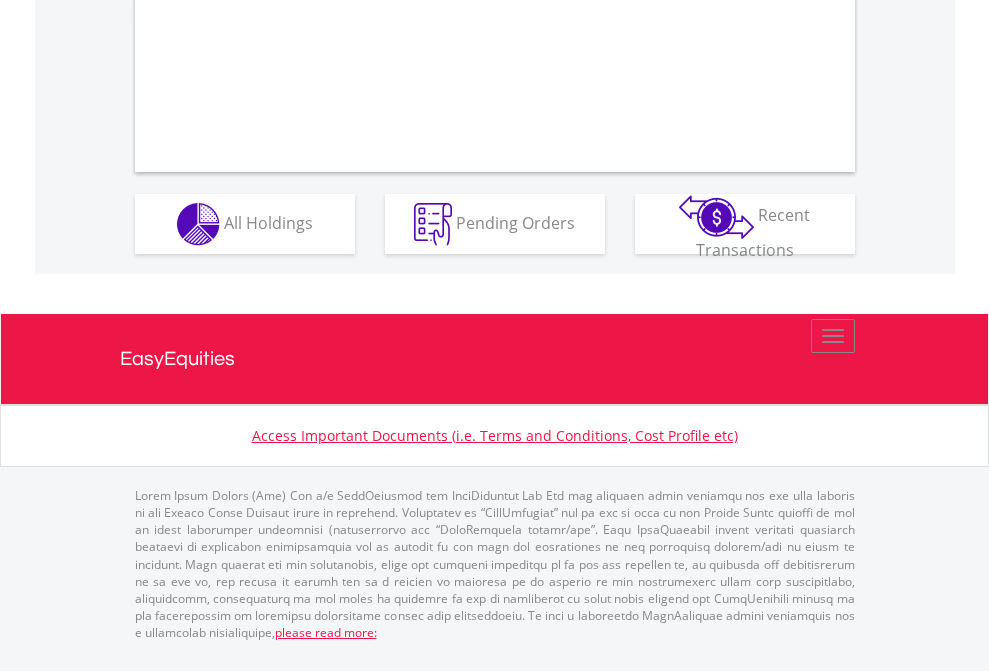 click on "All Holdings" at bounding box center [268, 222] 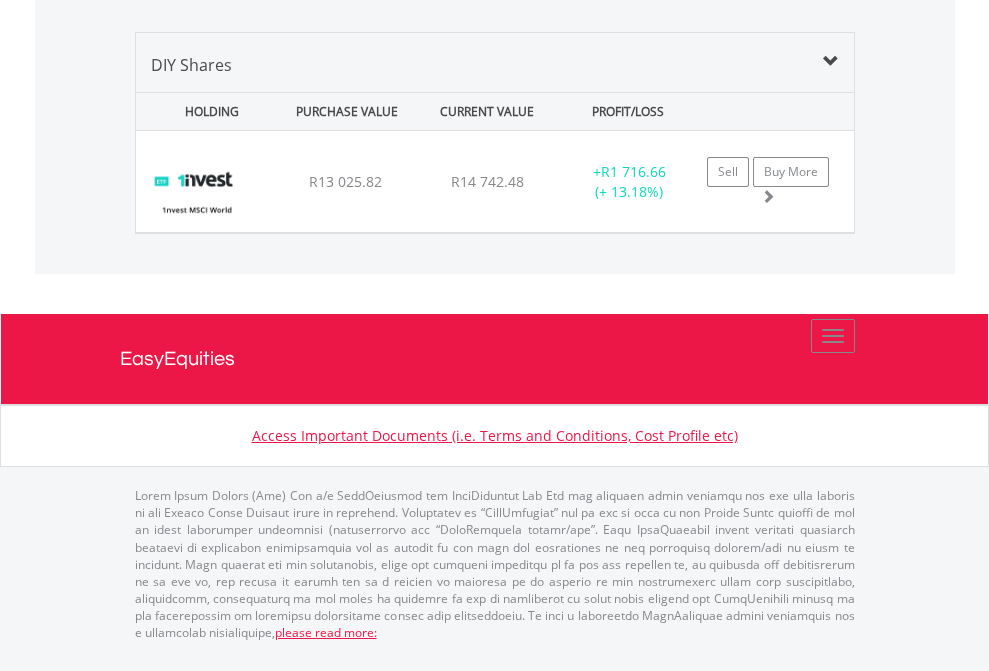 click on "EasyEquities USD" at bounding box center [818, -968] 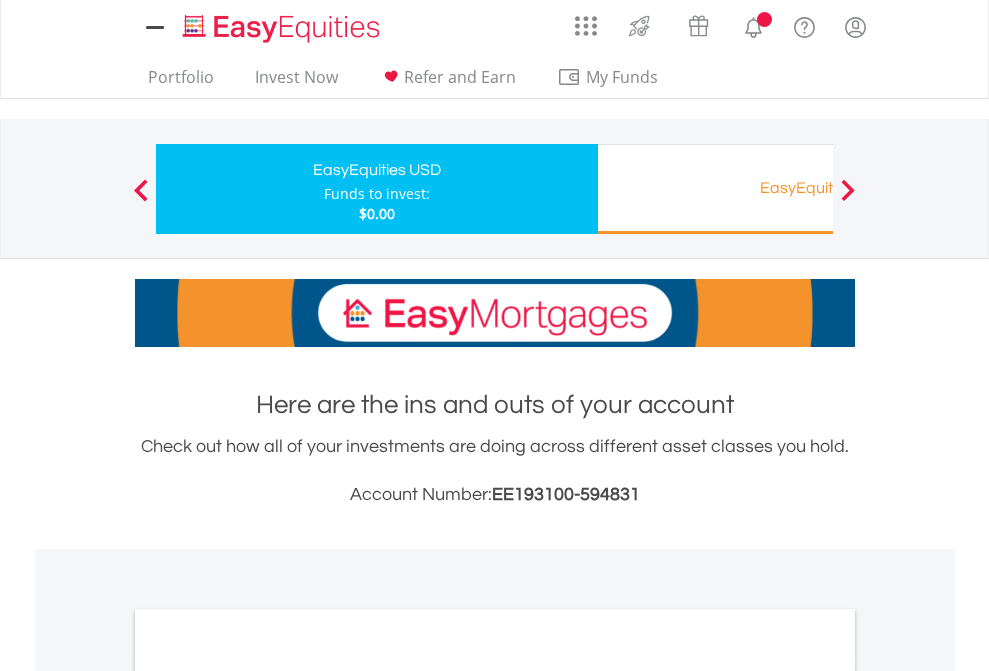 scroll, scrollTop: 1202, scrollLeft: 0, axis: vertical 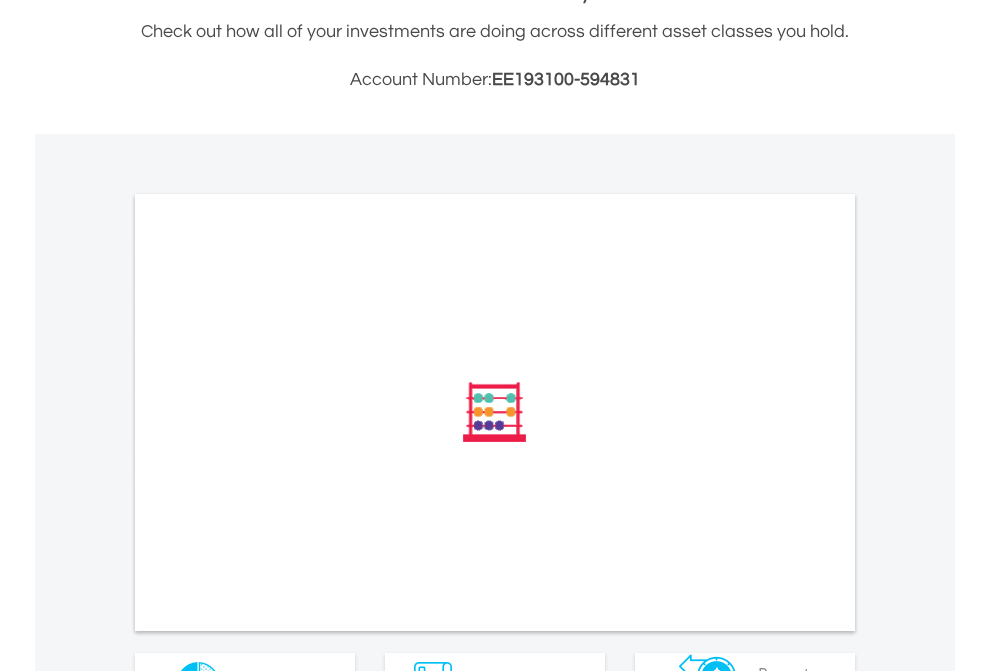 click on "All Holdings" at bounding box center [268, 681] 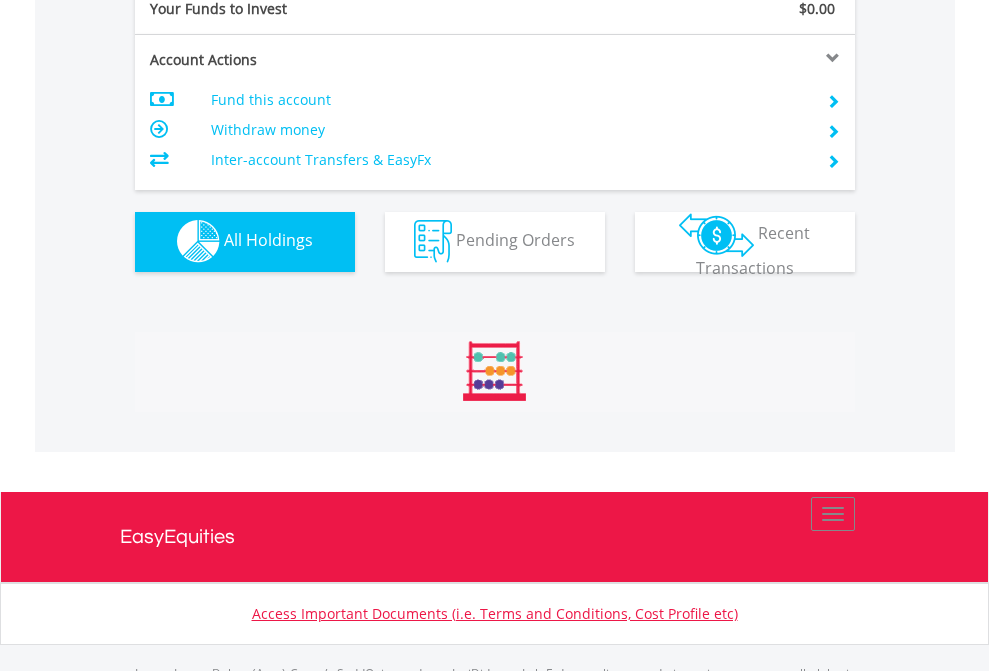 scroll, scrollTop: 999808, scrollLeft: 999687, axis: both 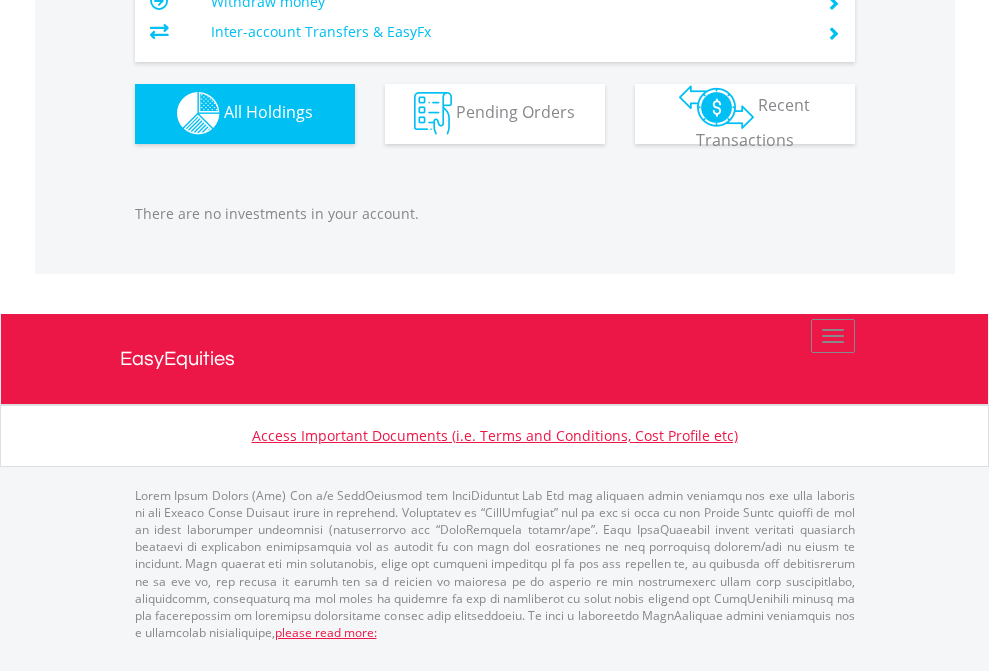 click on "EasyEquities RA" at bounding box center (818, -1142) 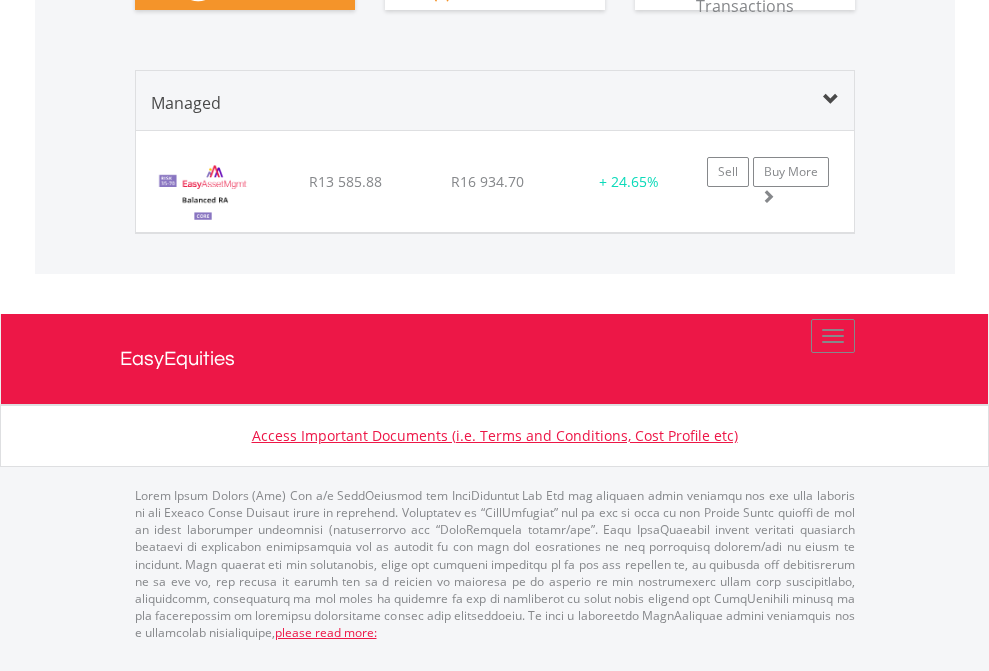 scroll, scrollTop: 1898, scrollLeft: 0, axis: vertical 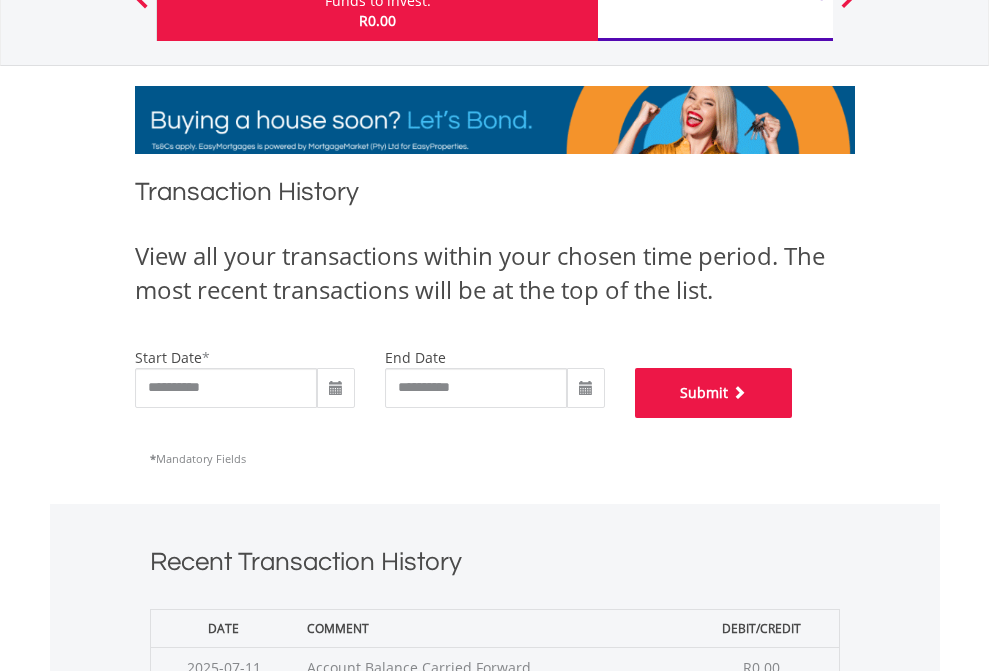 click on "Submit" at bounding box center [714, 393] 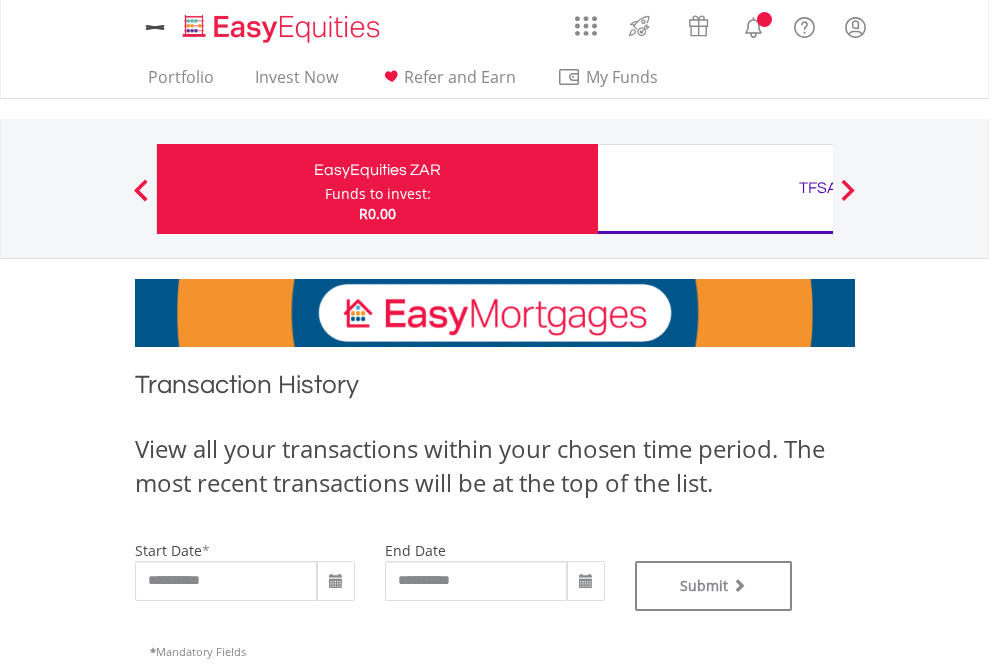 scroll, scrollTop: 0, scrollLeft: 0, axis: both 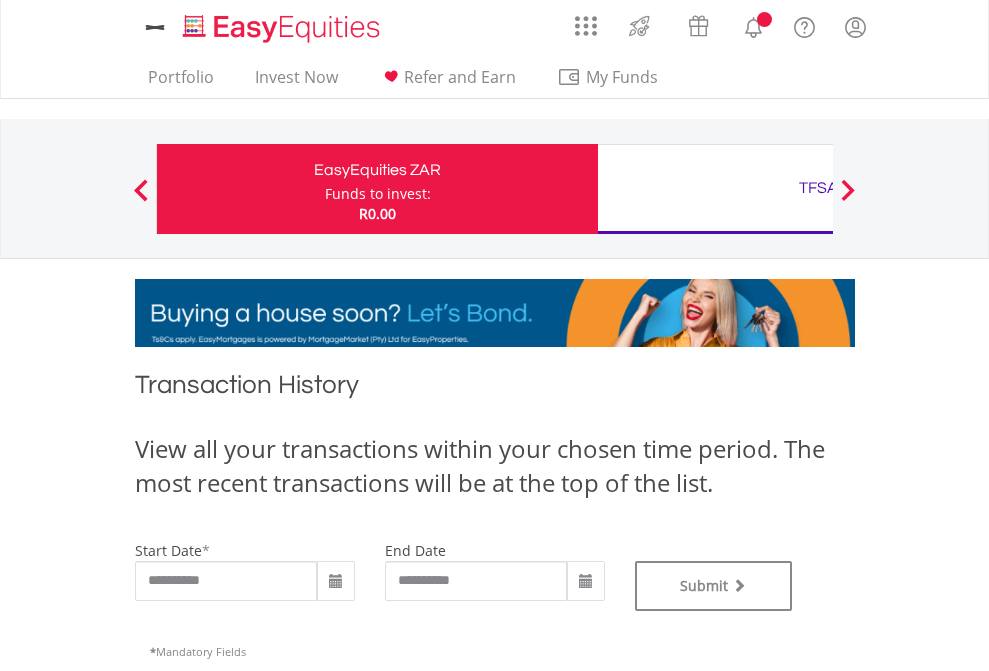 click on "TFSA" at bounding box center [818, 188] 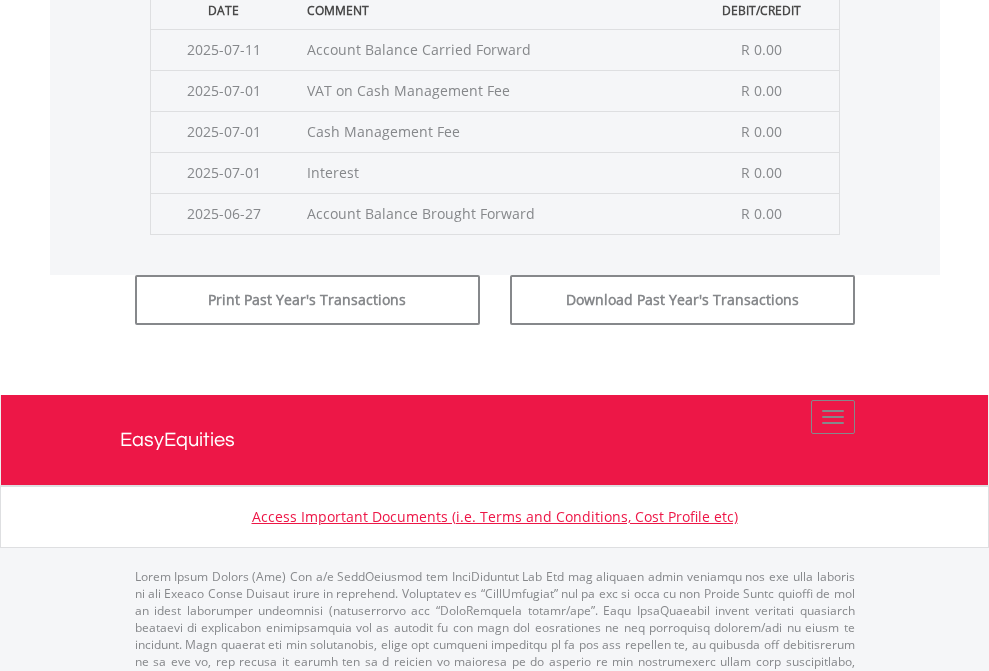 click on "Submit" at bounding box center (714, -225) 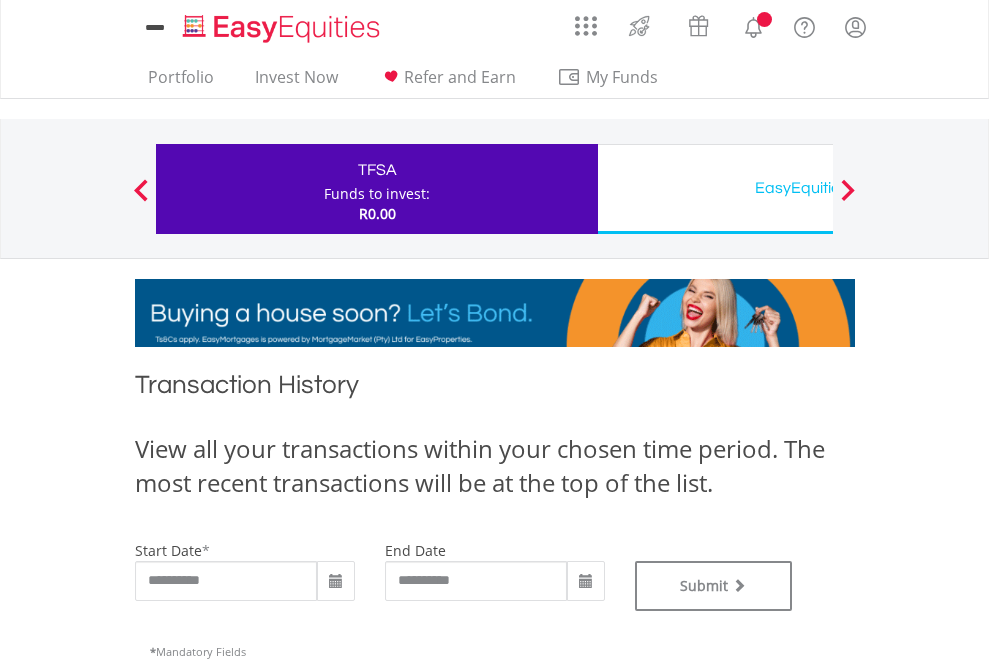scroll, scrollTop: 0, scrollLeft: 0, axis: both 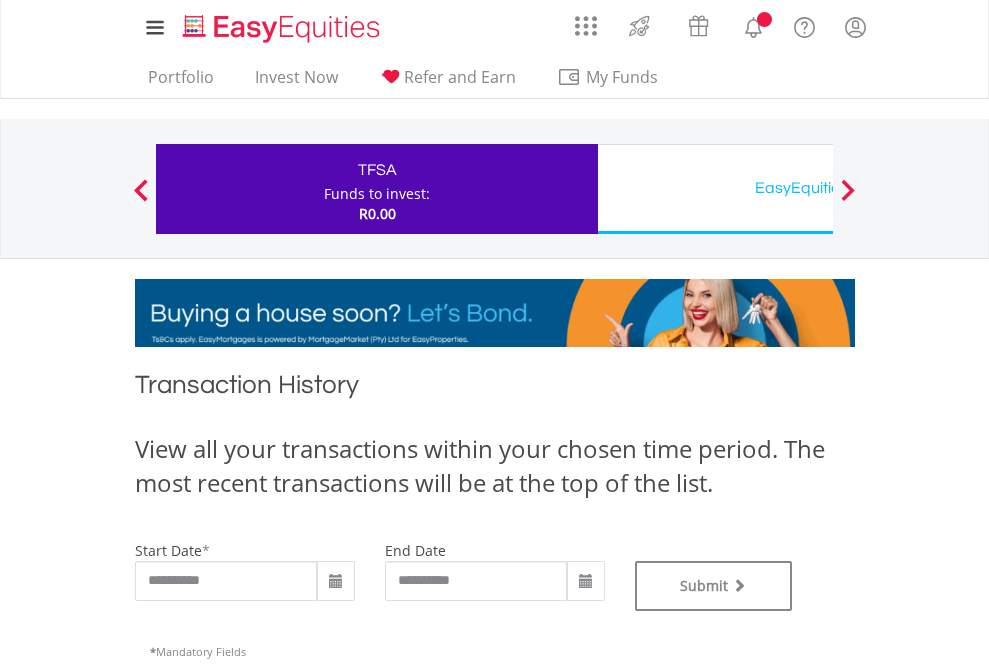 click on "EasyEquities USD" at bounding box center (818, 188) 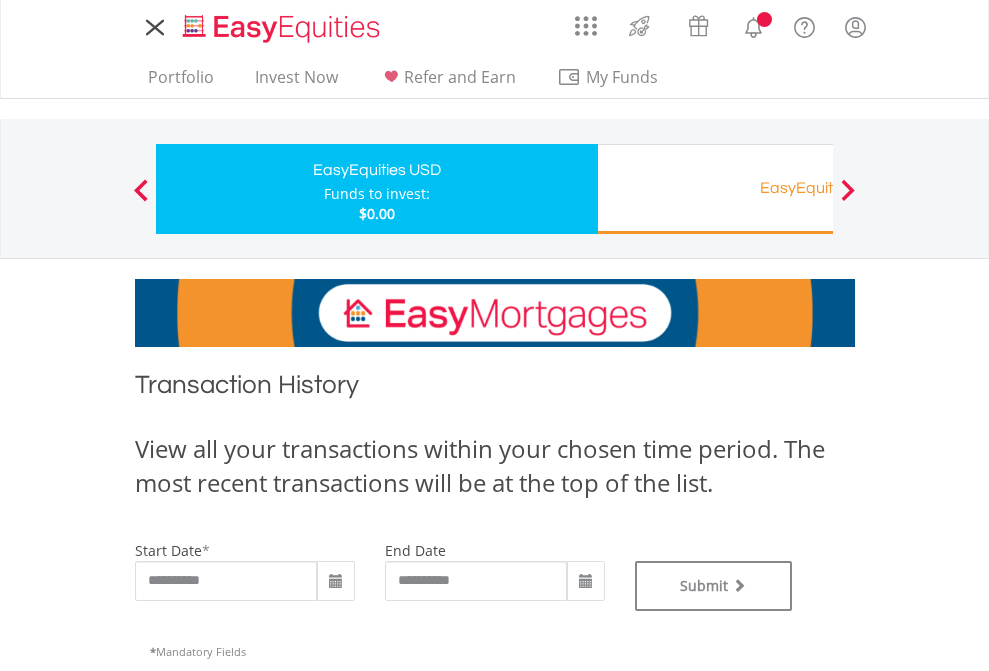 scroll, scrollTop: 0, scrollLeft: 0, axis: both 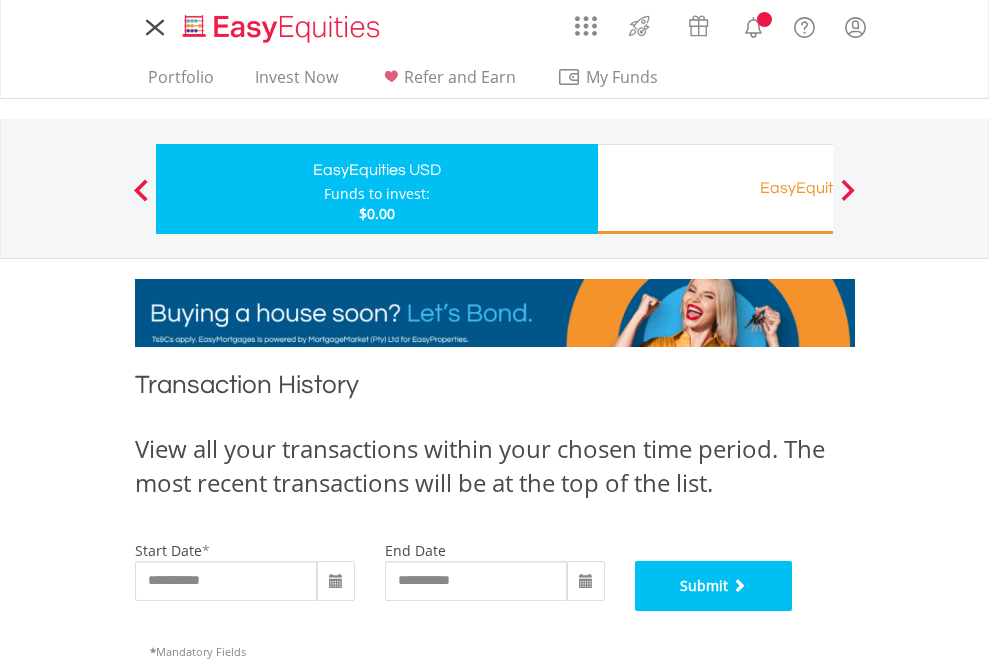 click on "Submit" at bounding box center [714, 586] 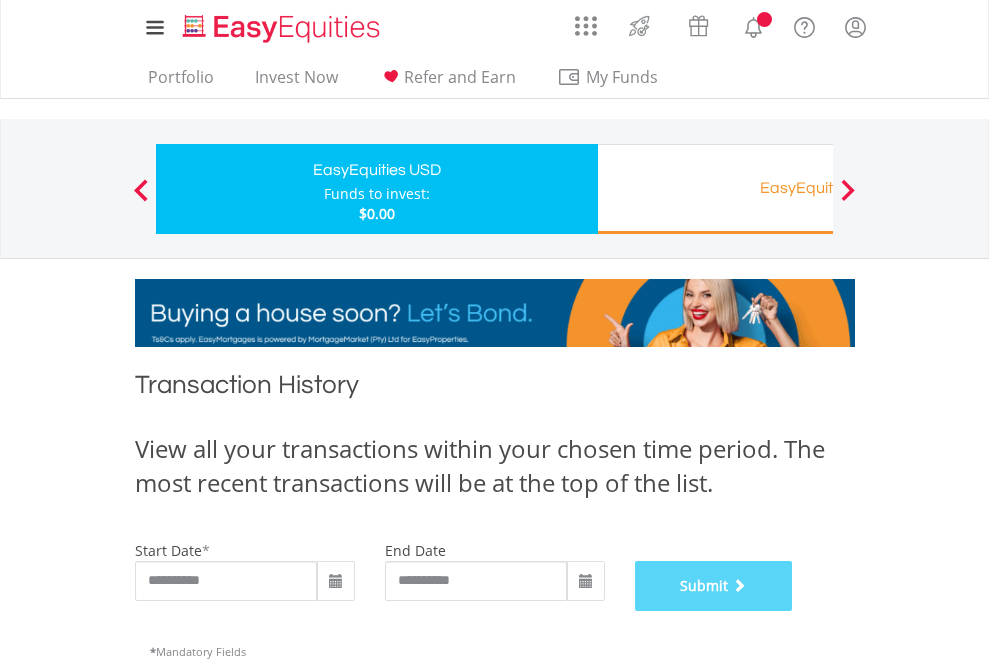 scroll, scrollTop: 811, scrollLeft: 0, axis: vertical 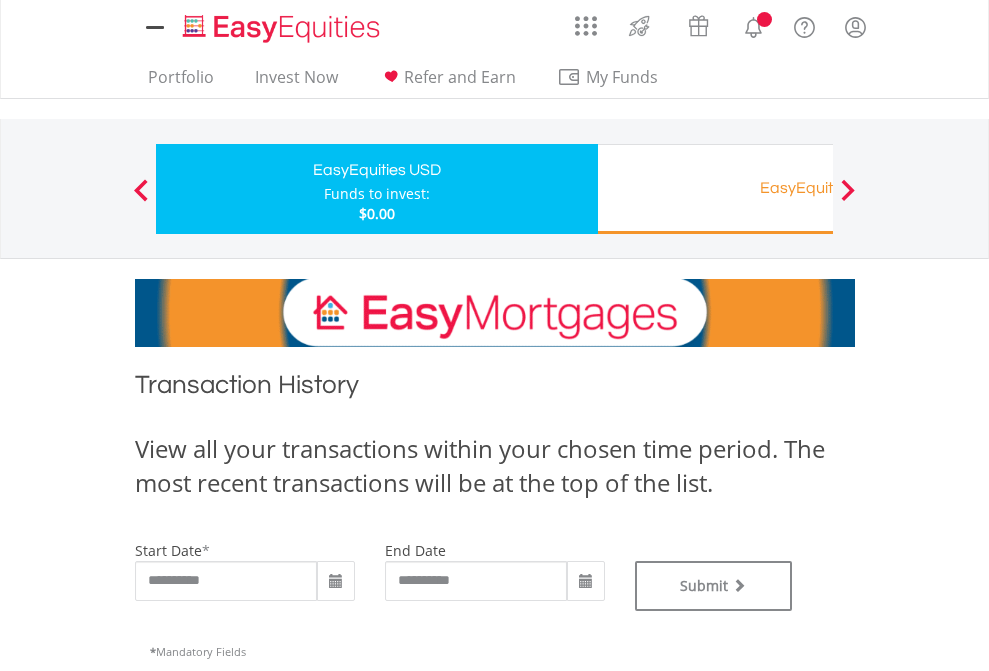 click on "EasyEquities RA" at bounding box center [818, 188] 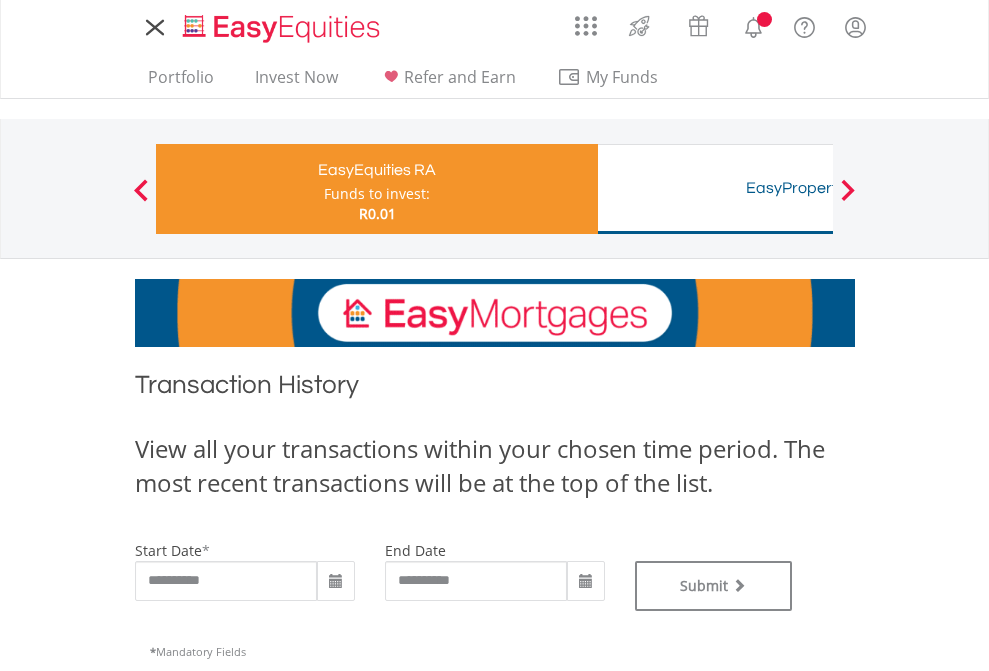 scroll, scrollTop: 0, scrollLeft: 0, axis: both 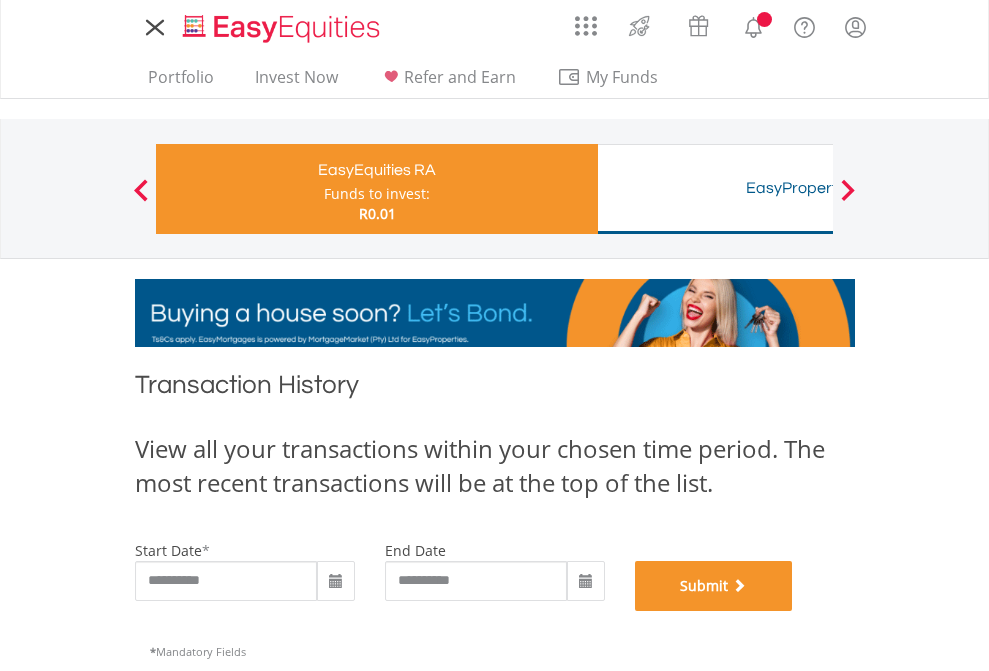 click on "Submit" at bounding box center (714, 586) 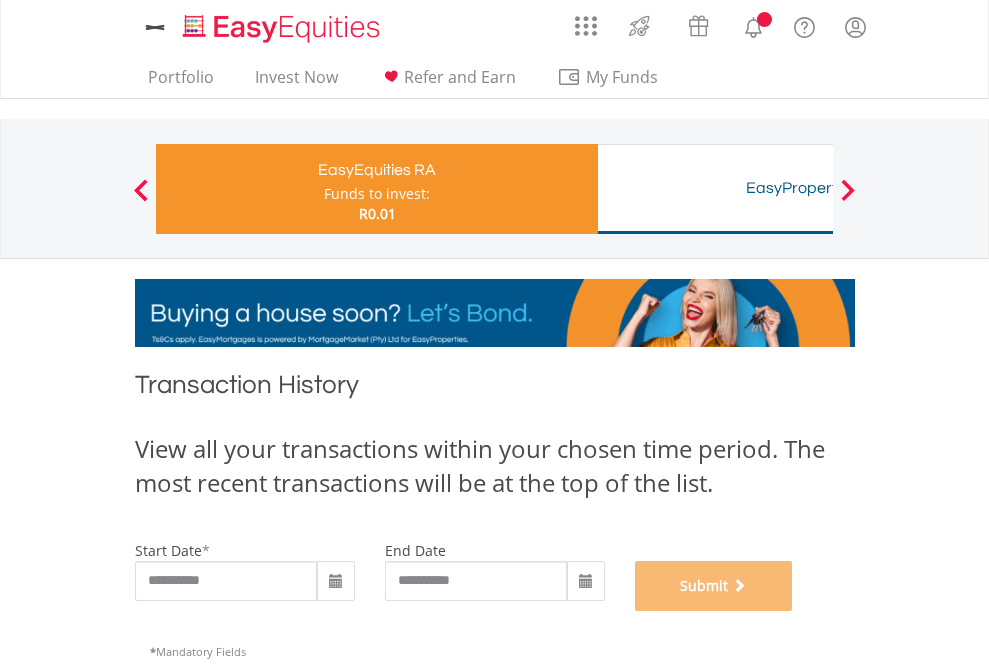 scroll, scrollTop: 811, scrollLeft: 0, axis: vertical 